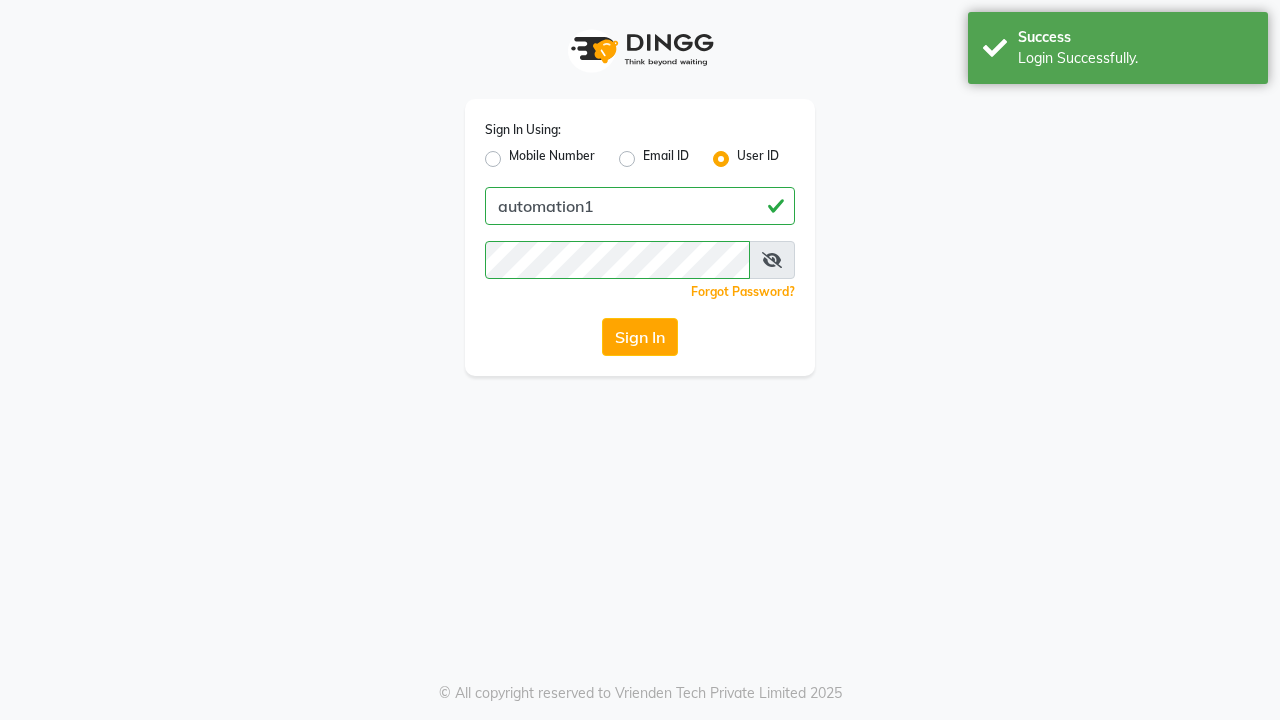 scroll, scrollTop: 0, scrollLeft: 0, axis: both 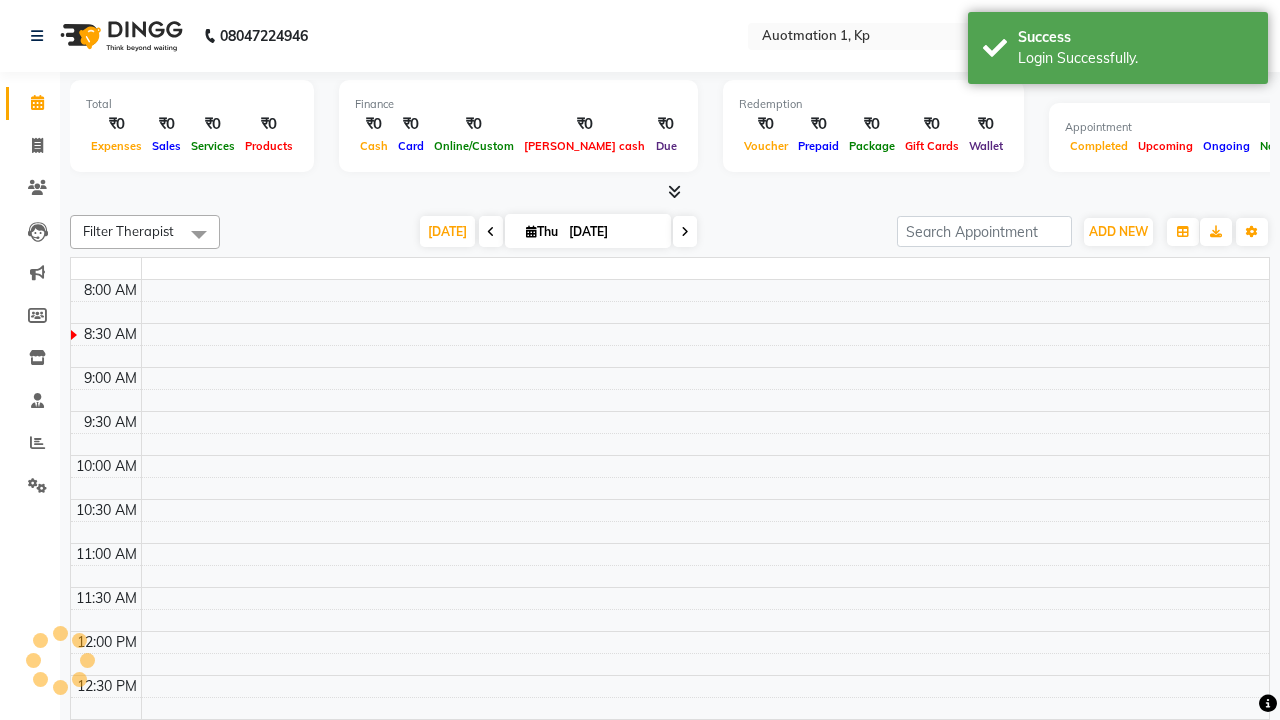 select on "en" 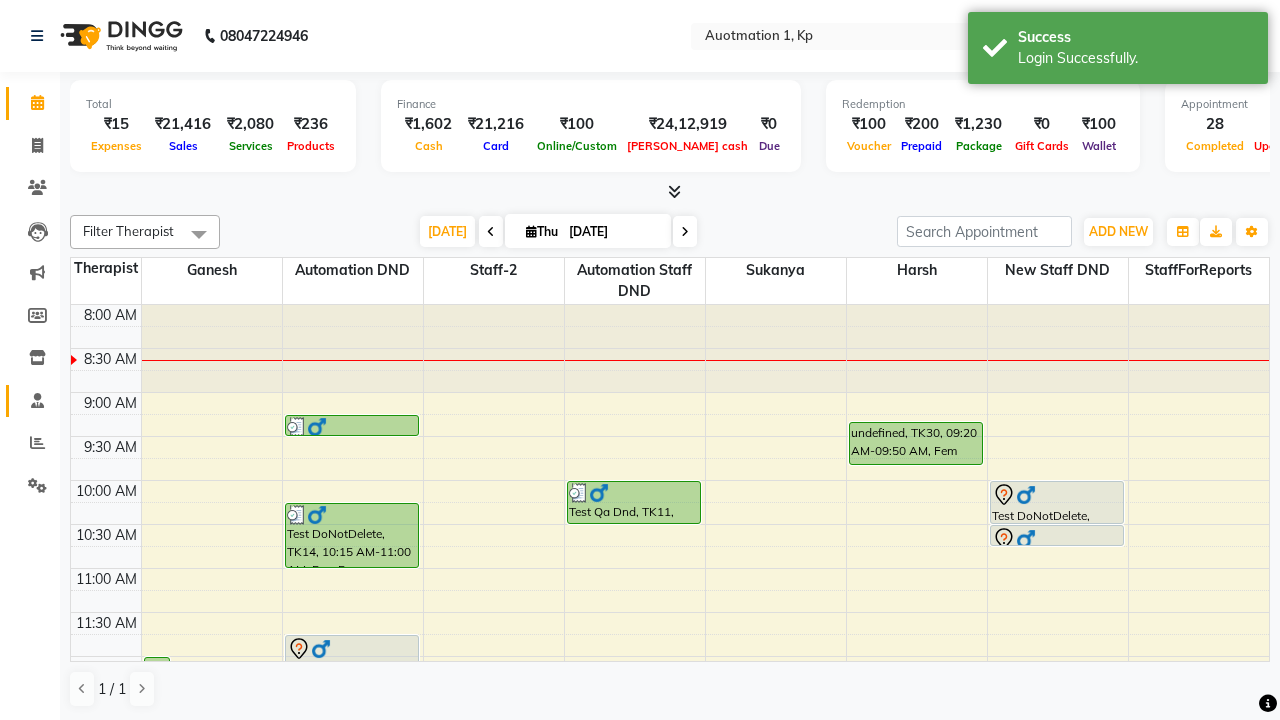 click 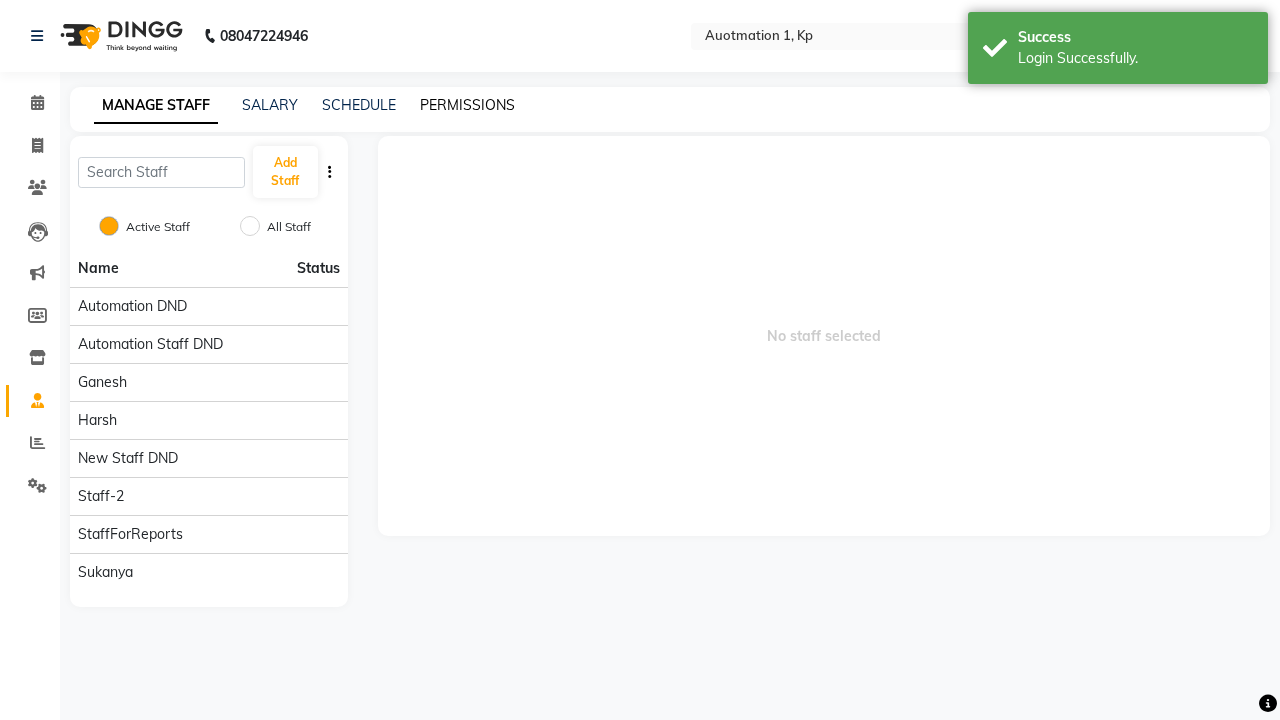 click on "PERMISSIONS" 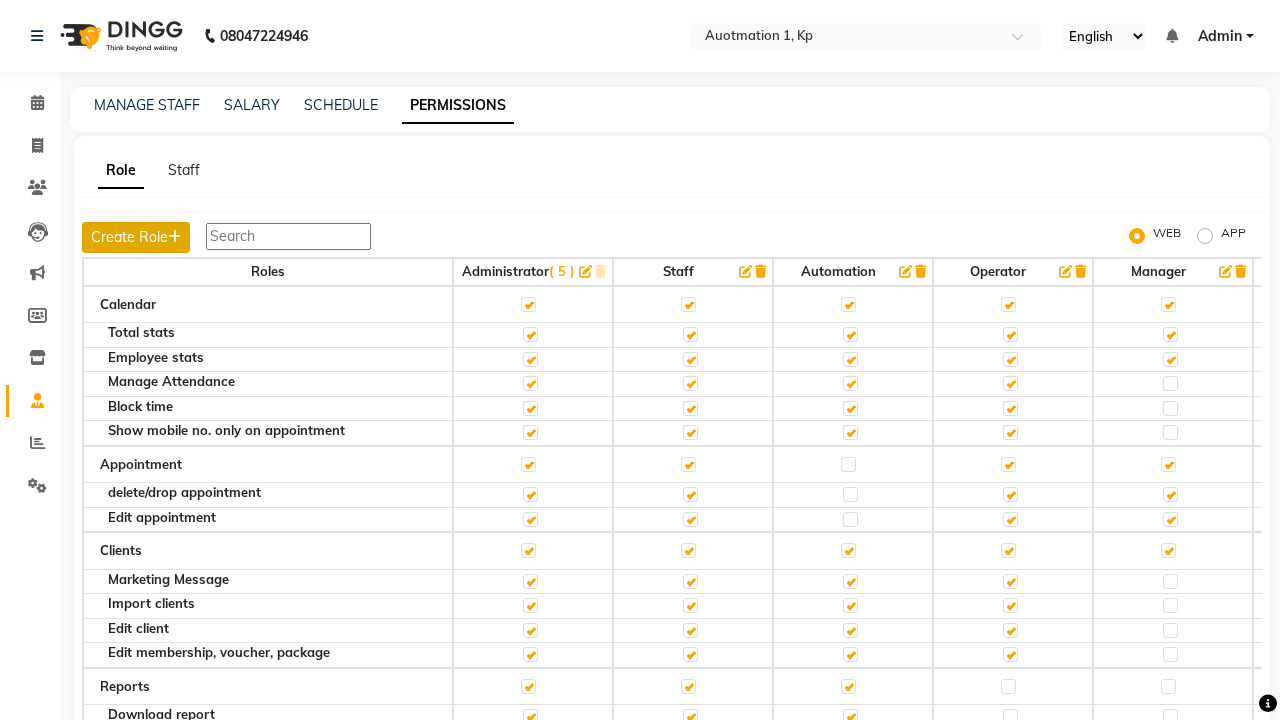 click on "Create Role" 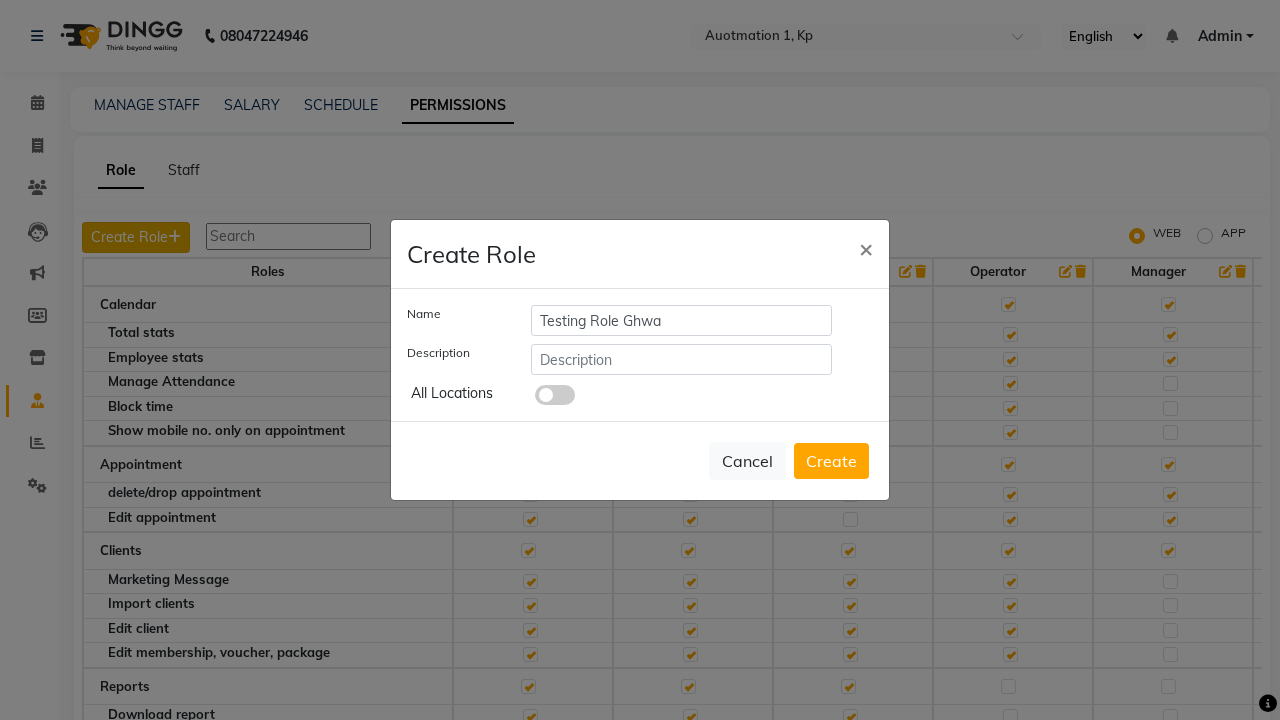 type on "Testing Role Ghwa" 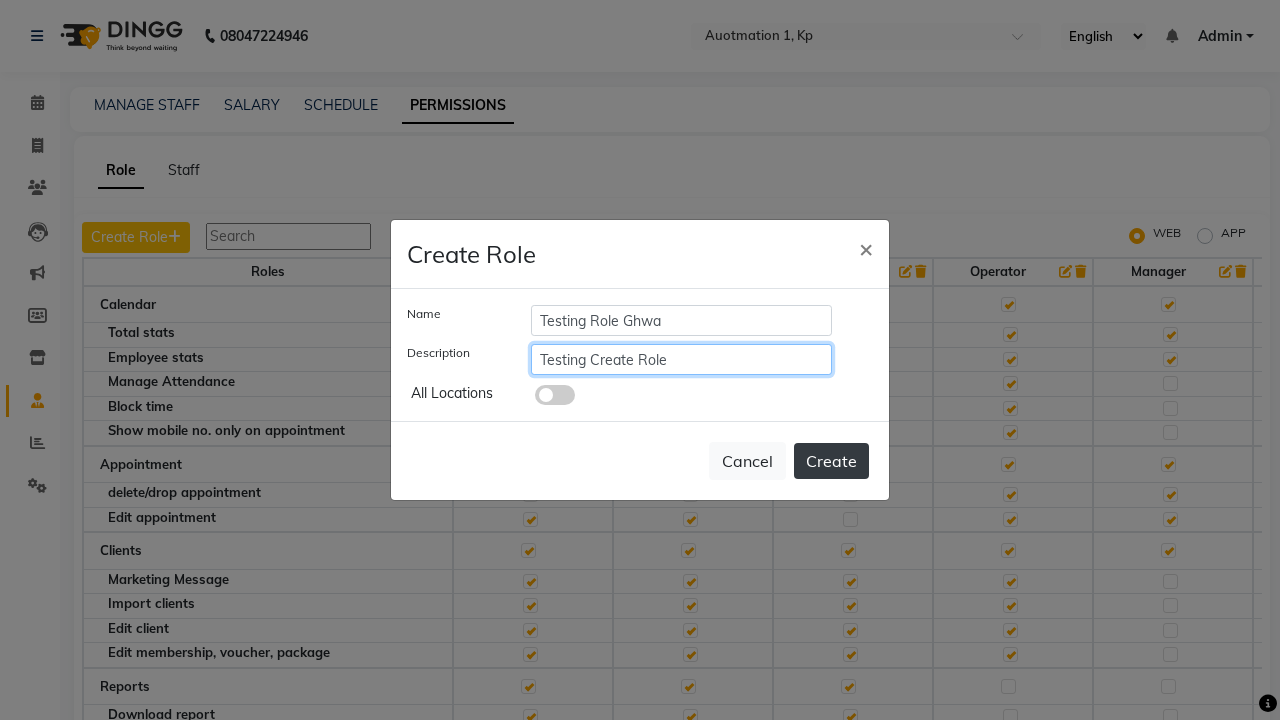 type on "Testing Create Role" 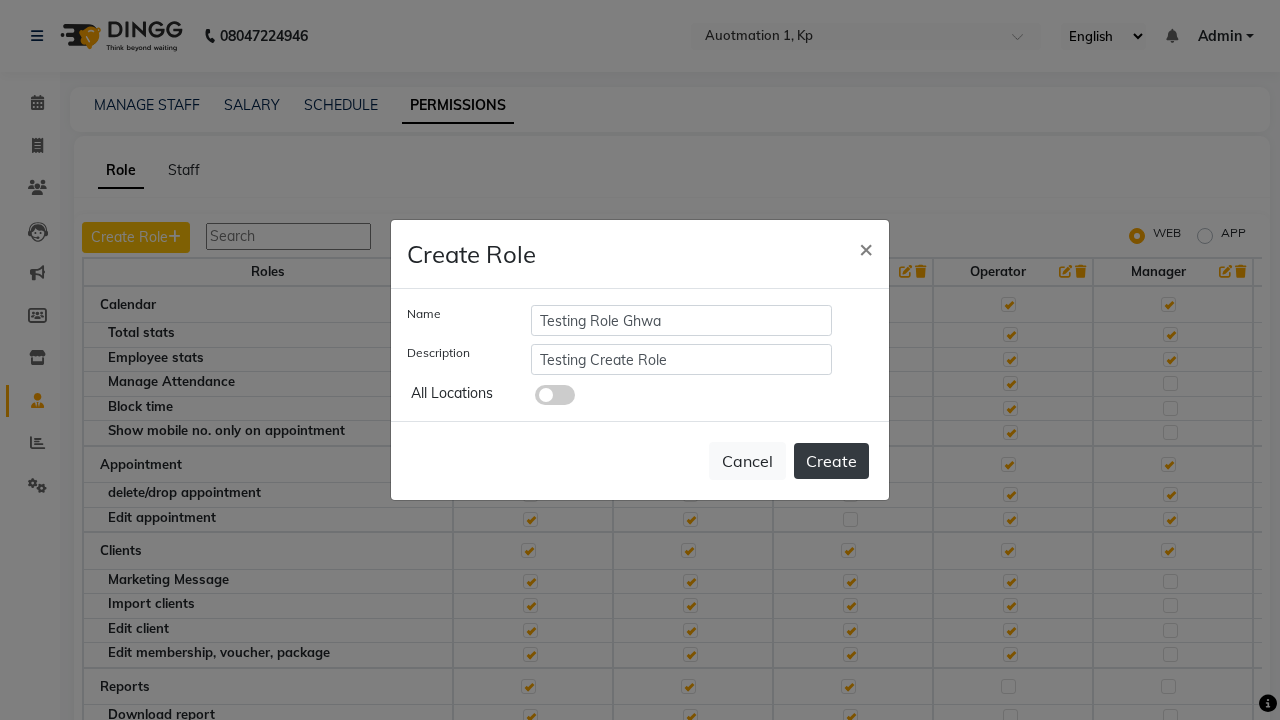 click on "Create" 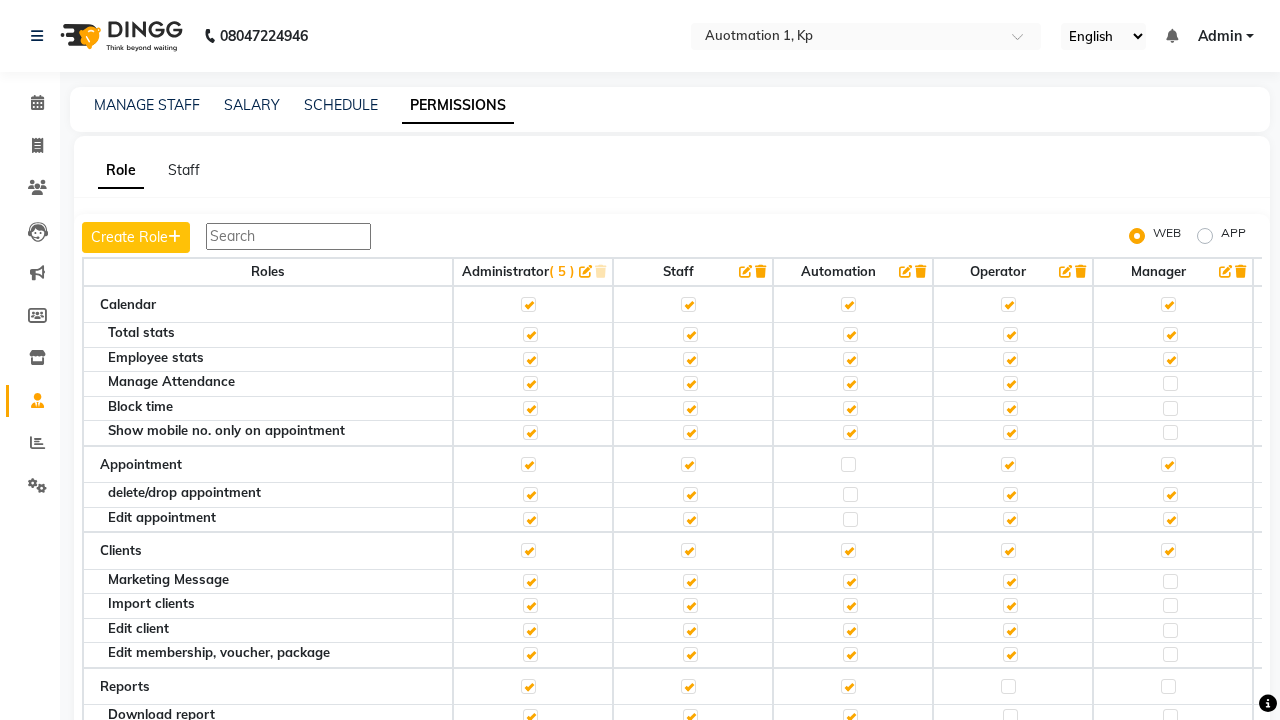 scroll, scrollTop: 0, scrollLeft: 0, axis: both 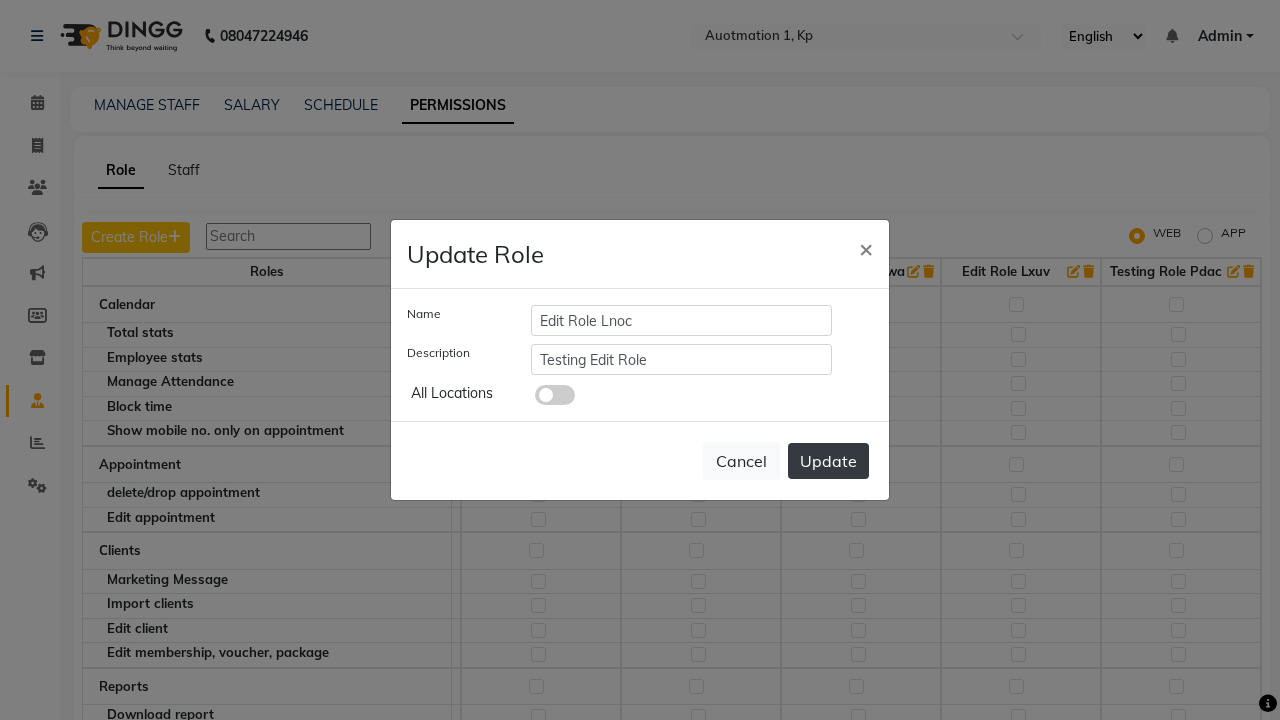 click on "Update" 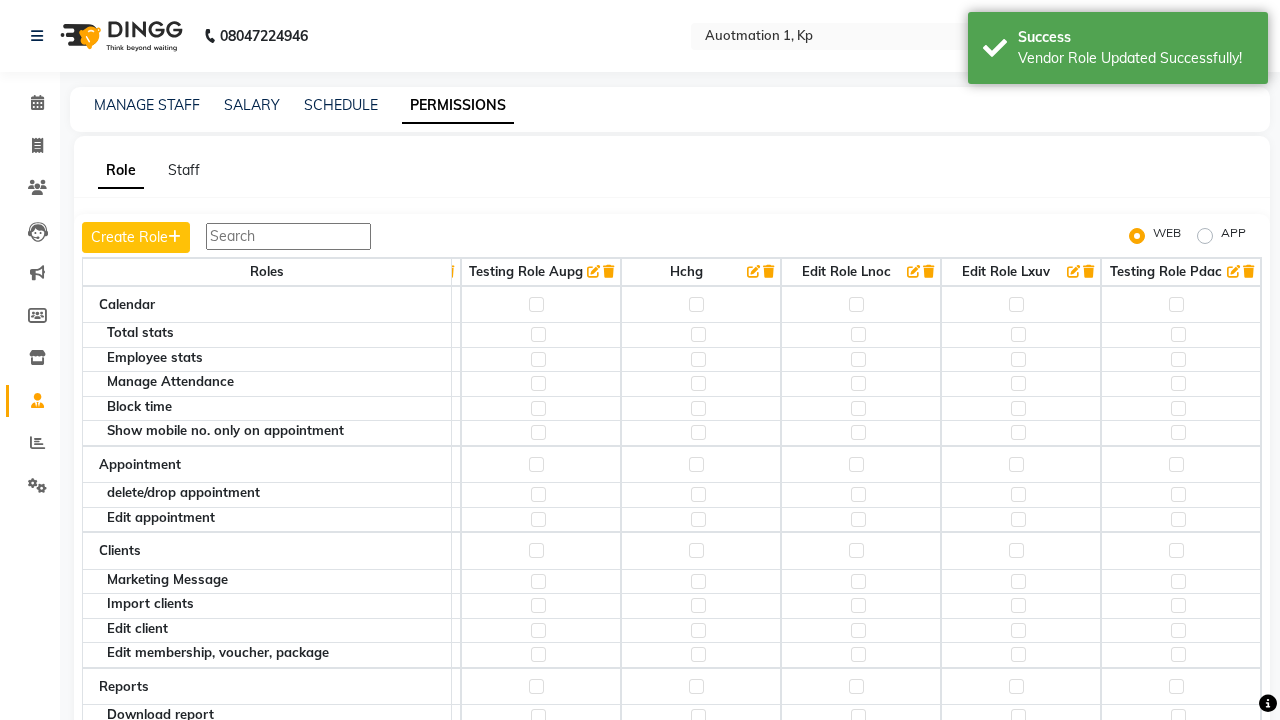click 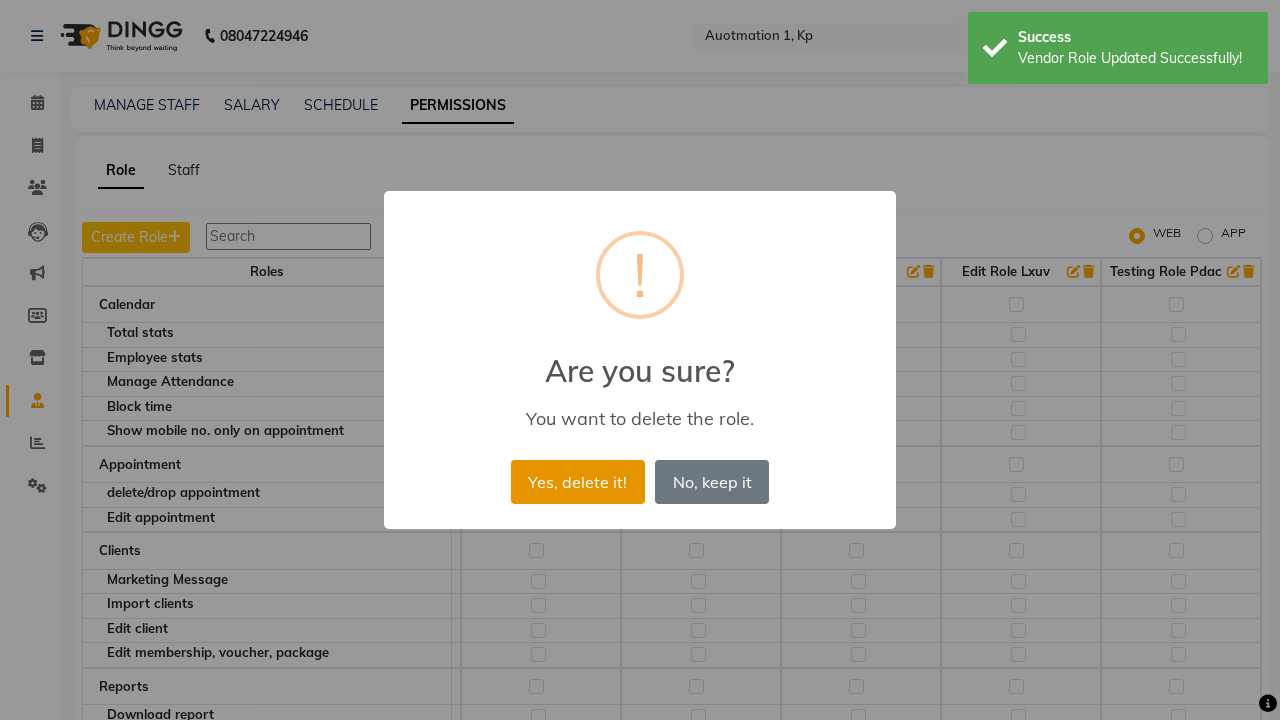 click on "Yes, delete it!" at bounding box center (578, 482) 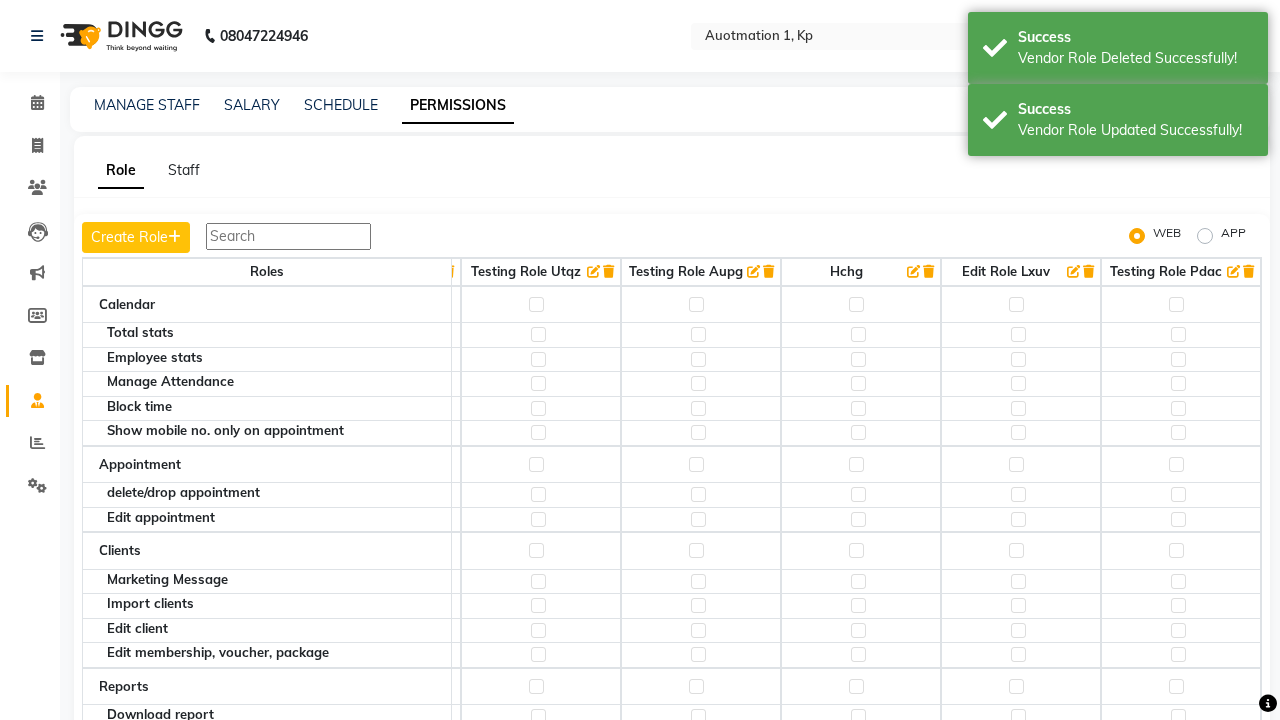 scroll, scrollTop: 0, scrollLeft: 792, axis: horizontal 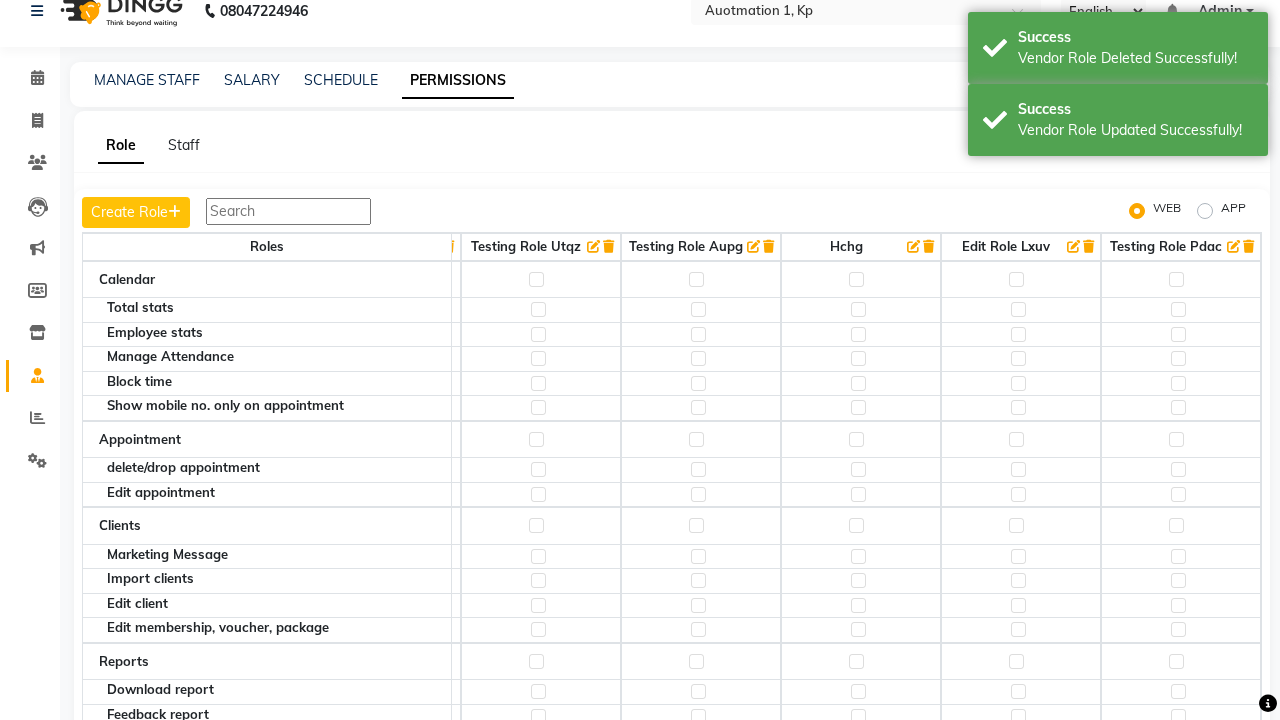 click on "Admin" at bounding box center [1220, 11] 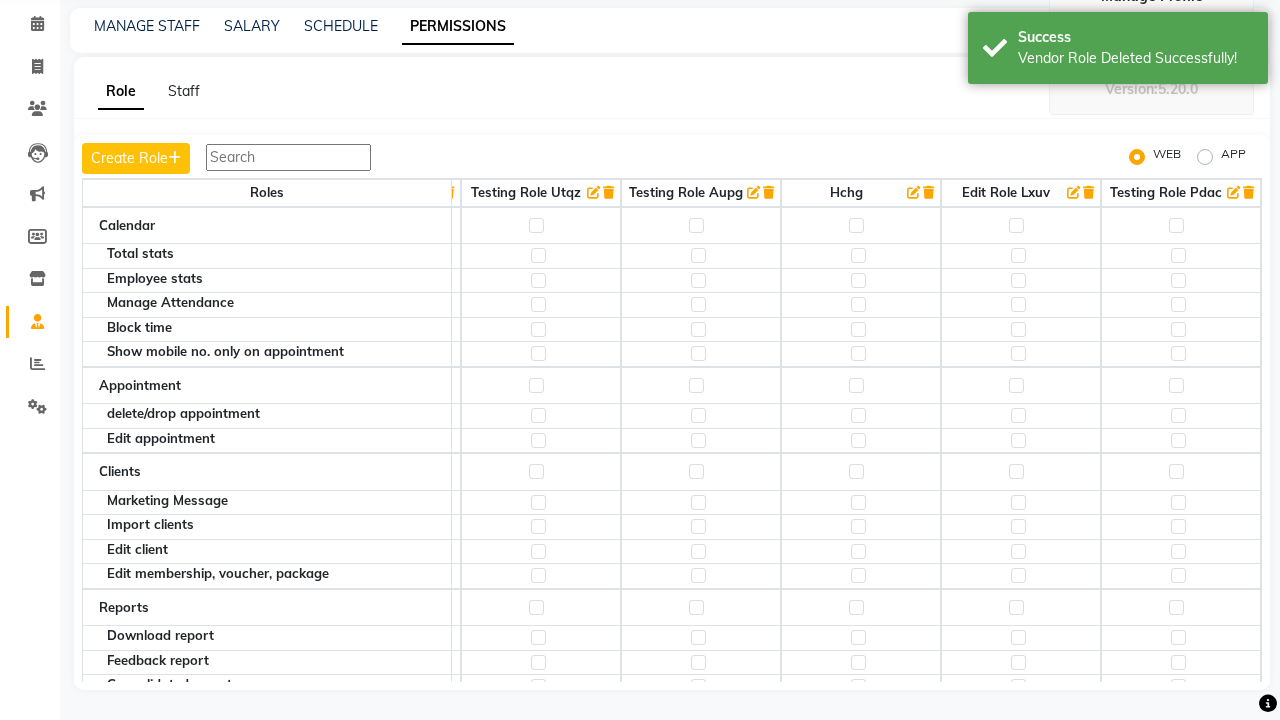 scroll, scrollTop: 0, scrollLeft: 0, axis: both 